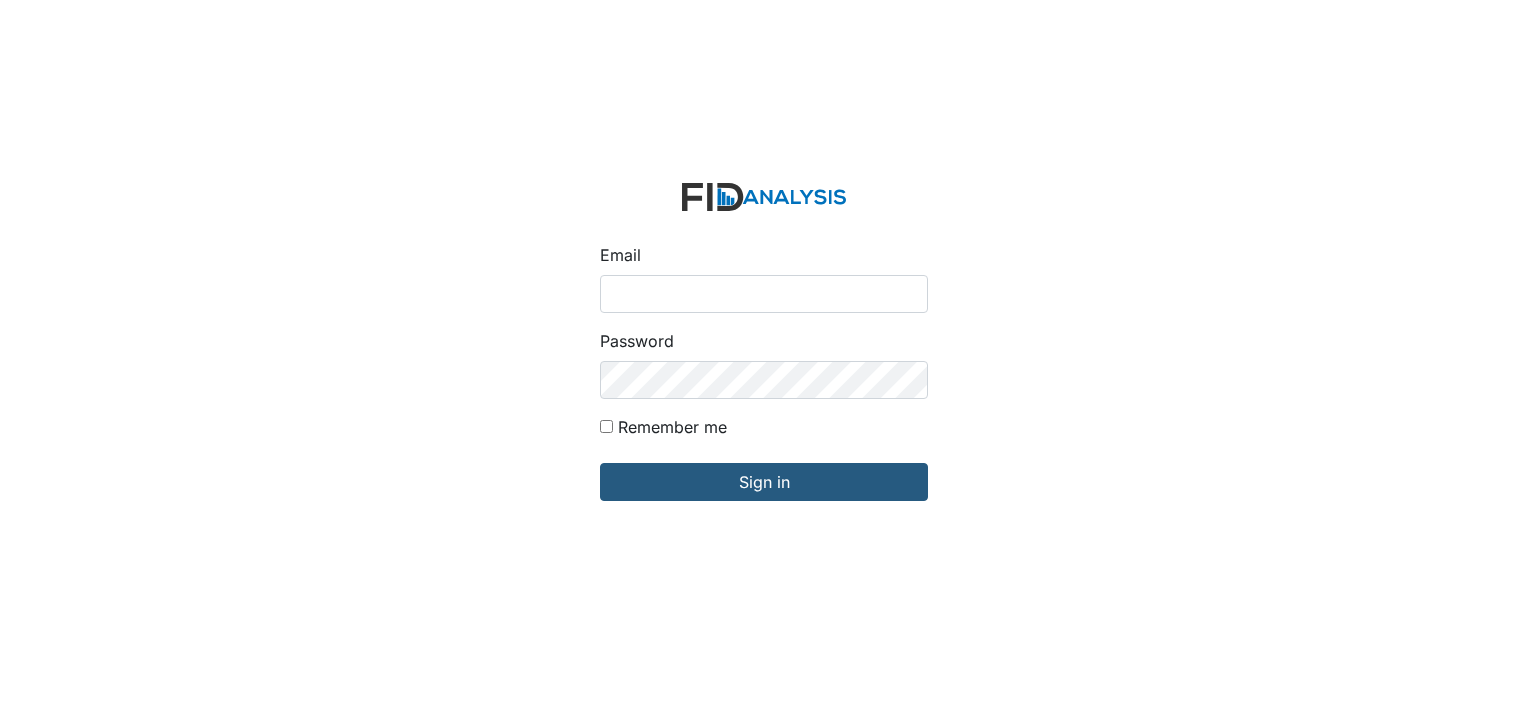 scroll, scrollTop: 0, scrollLeft: 0, axis: both 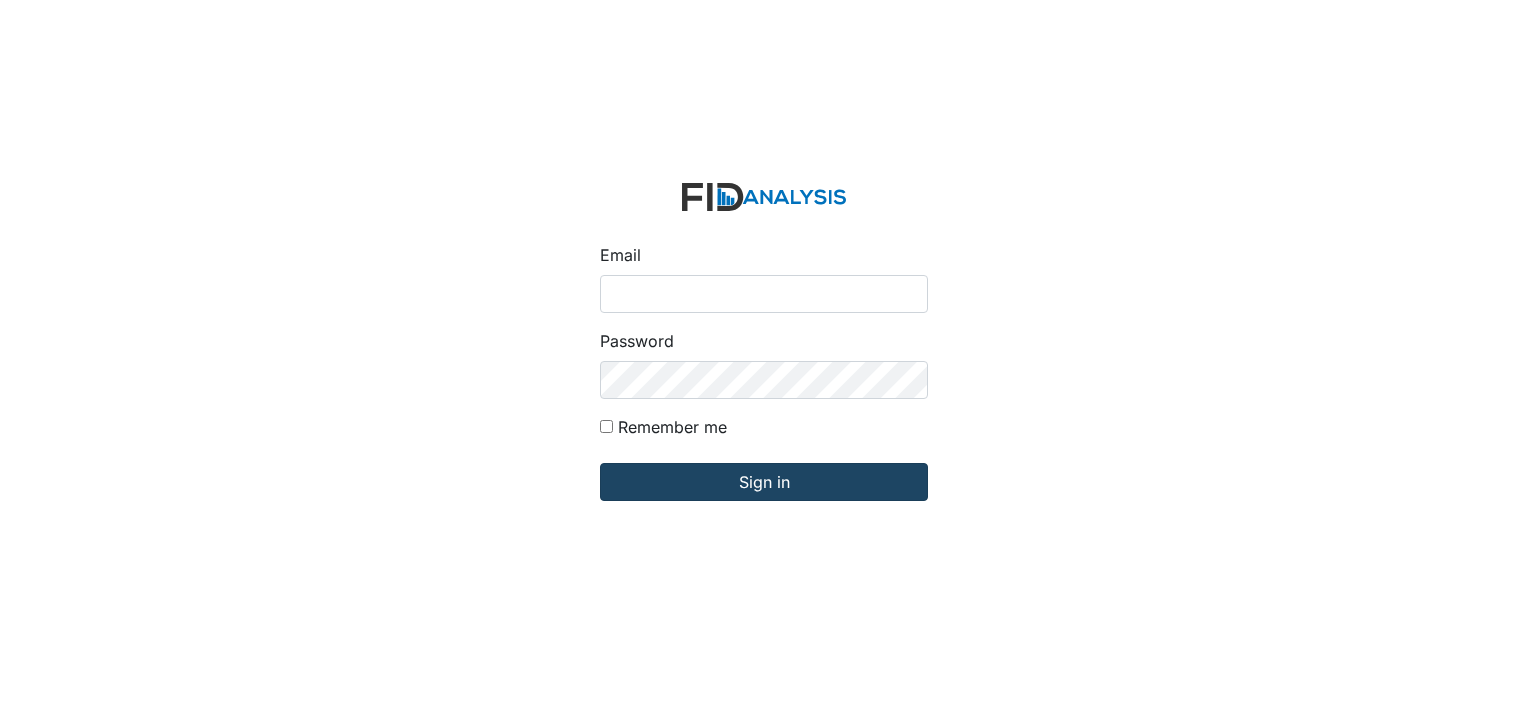 type on "[EMAIL]" 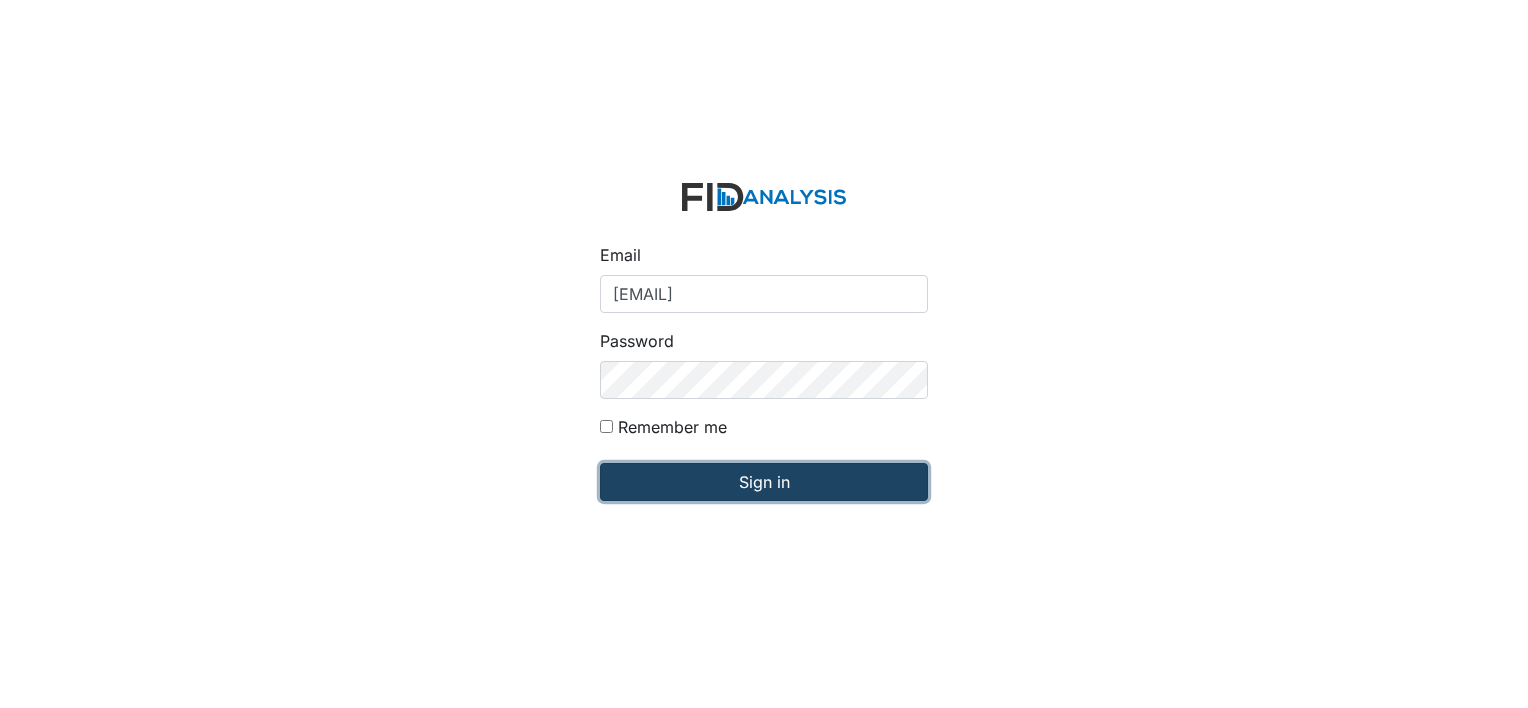 click on "Sign in" at bounding box center [764, 482] 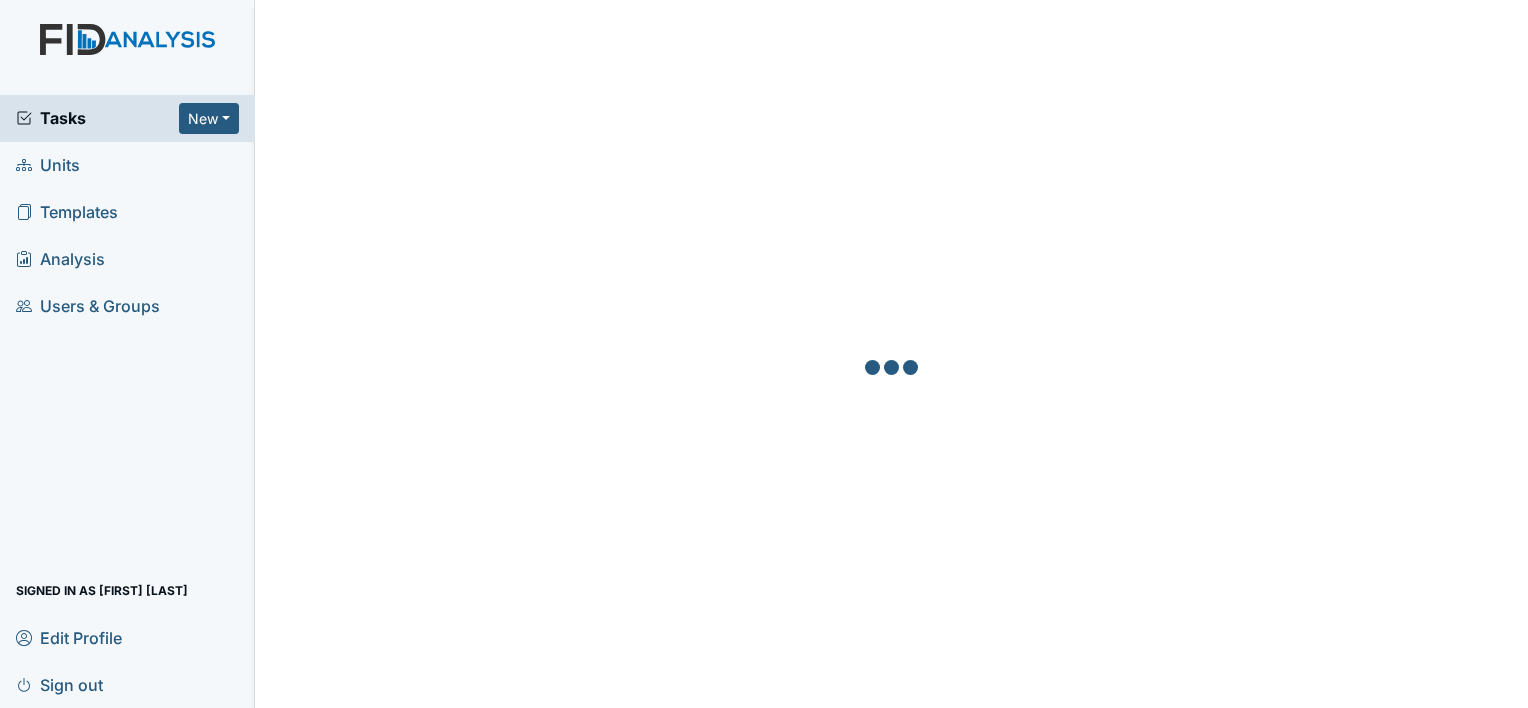 scroll, scrollTop: 0, scrollLeft: 0, axis: both 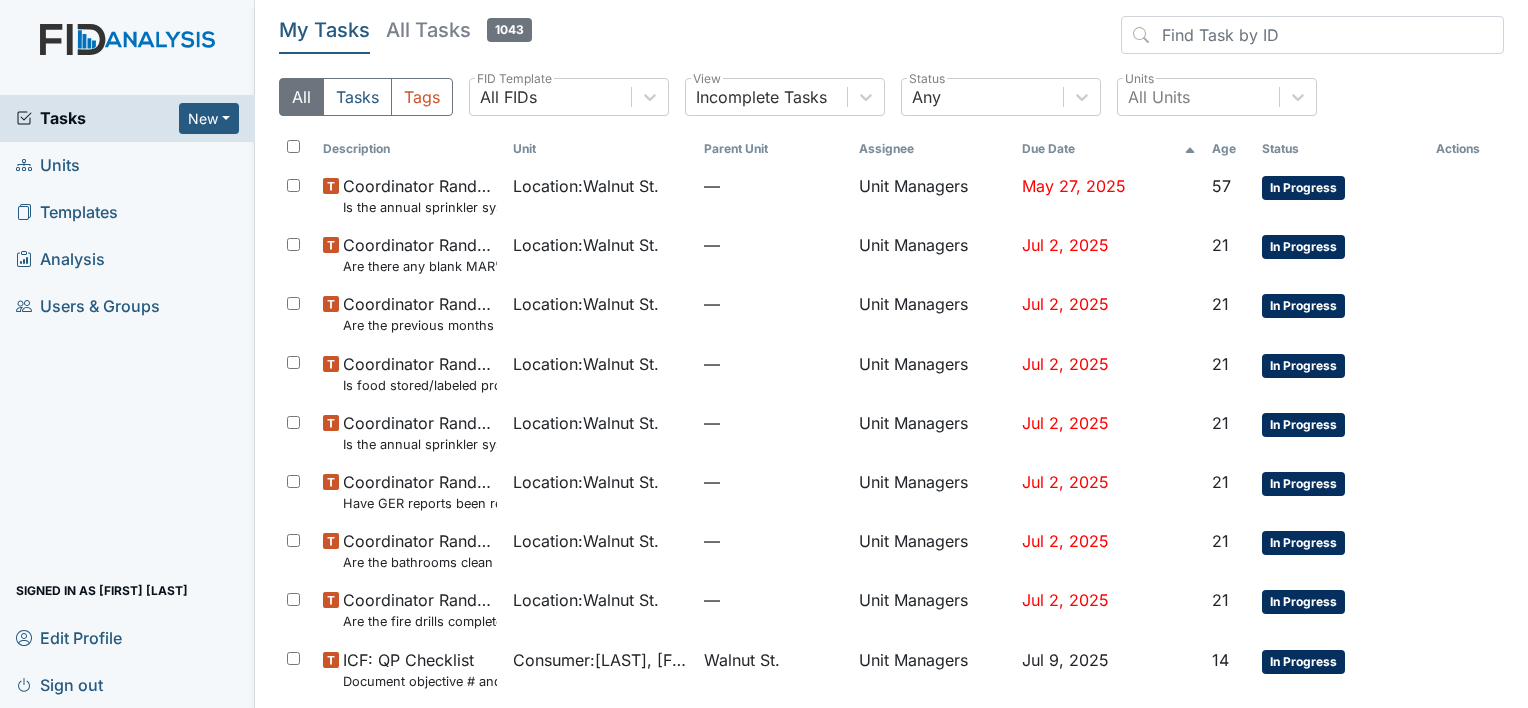 click on "Units" at bounding box center (48, 165) 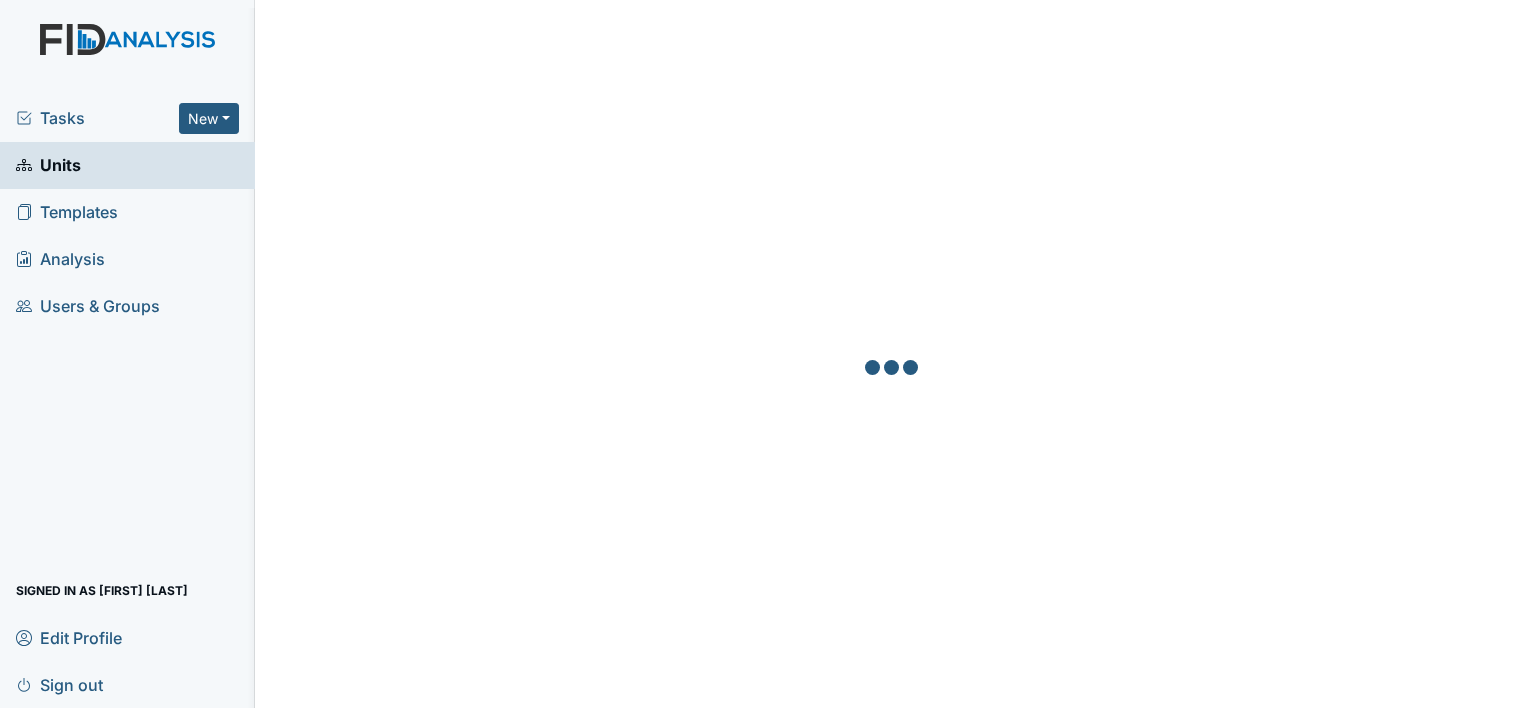 scroll, scrollTop: 0, scrollLeft: 0, axis: both 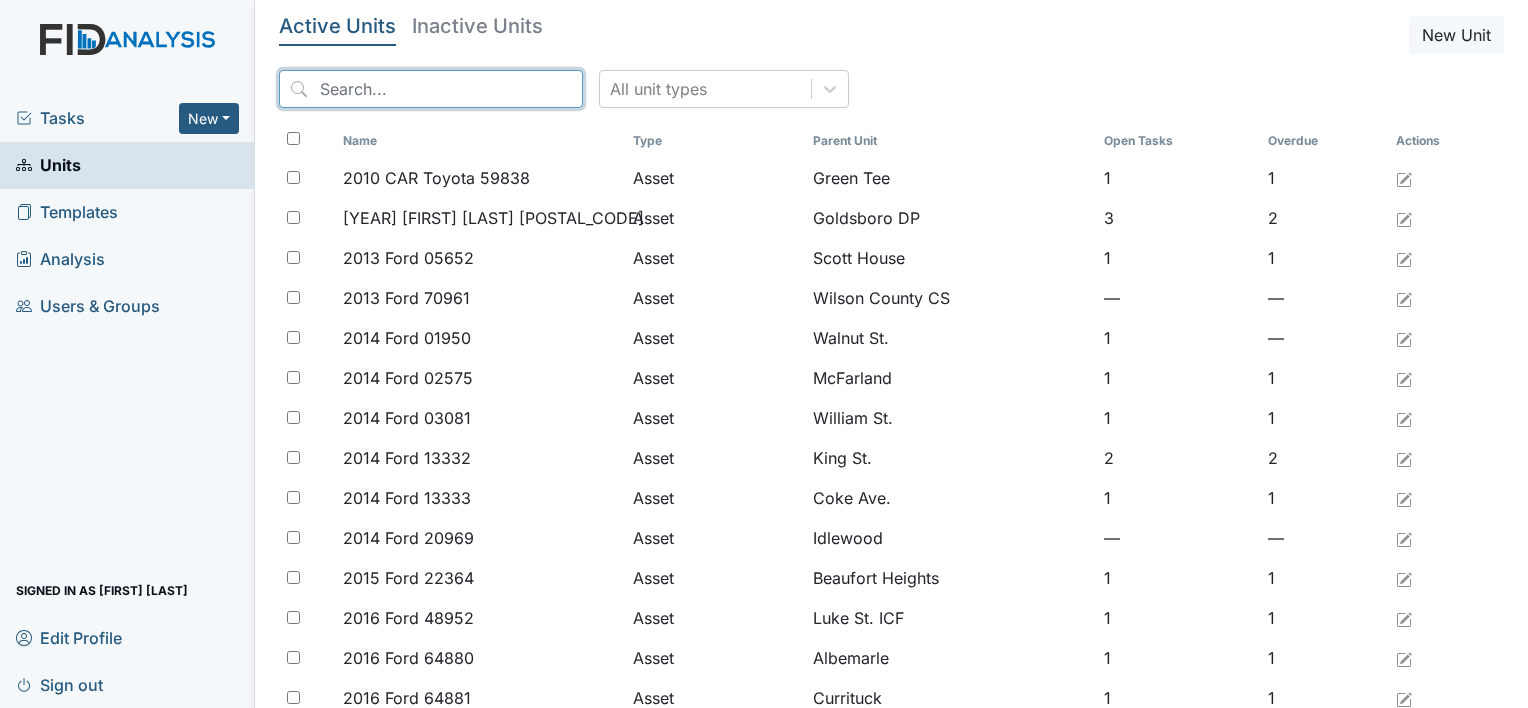 click at bounding box center [431, 89] 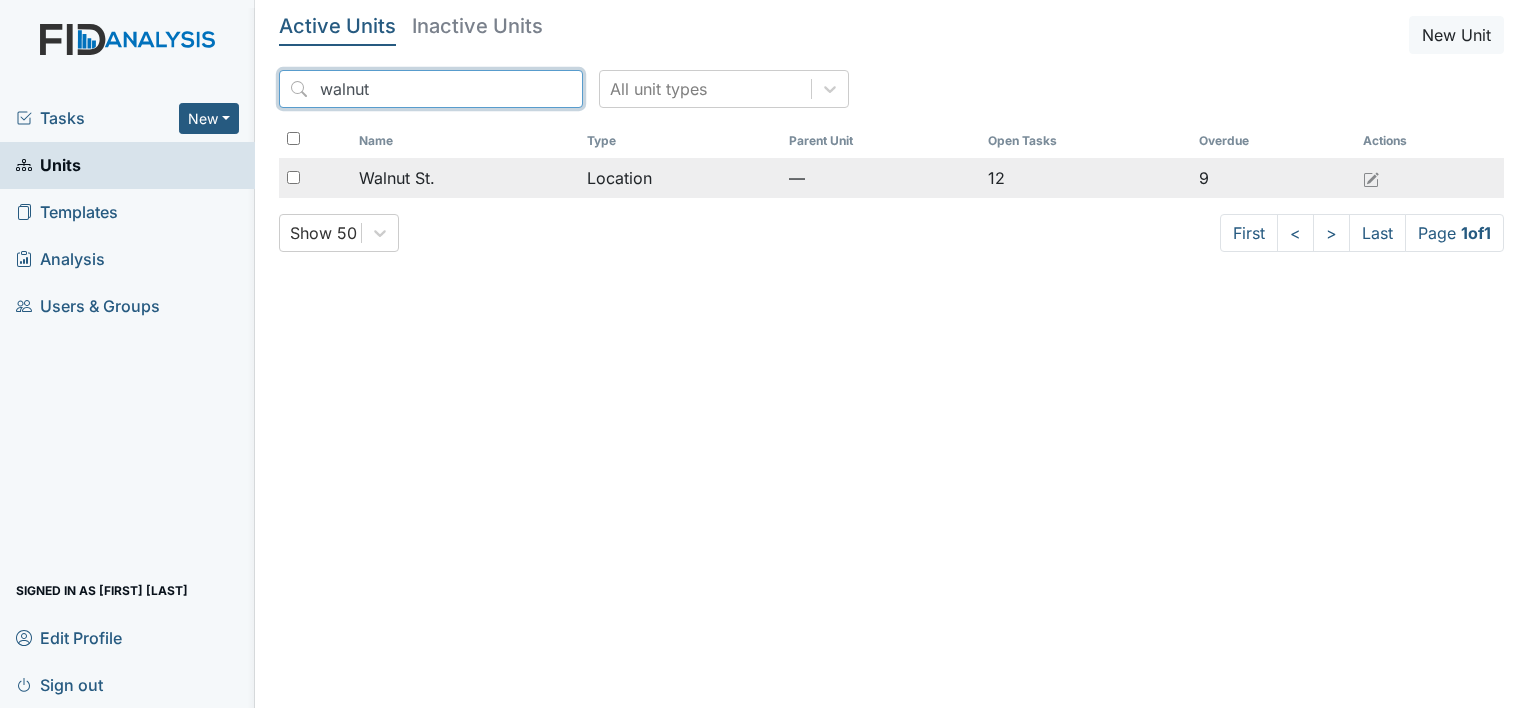 type on "walnut" 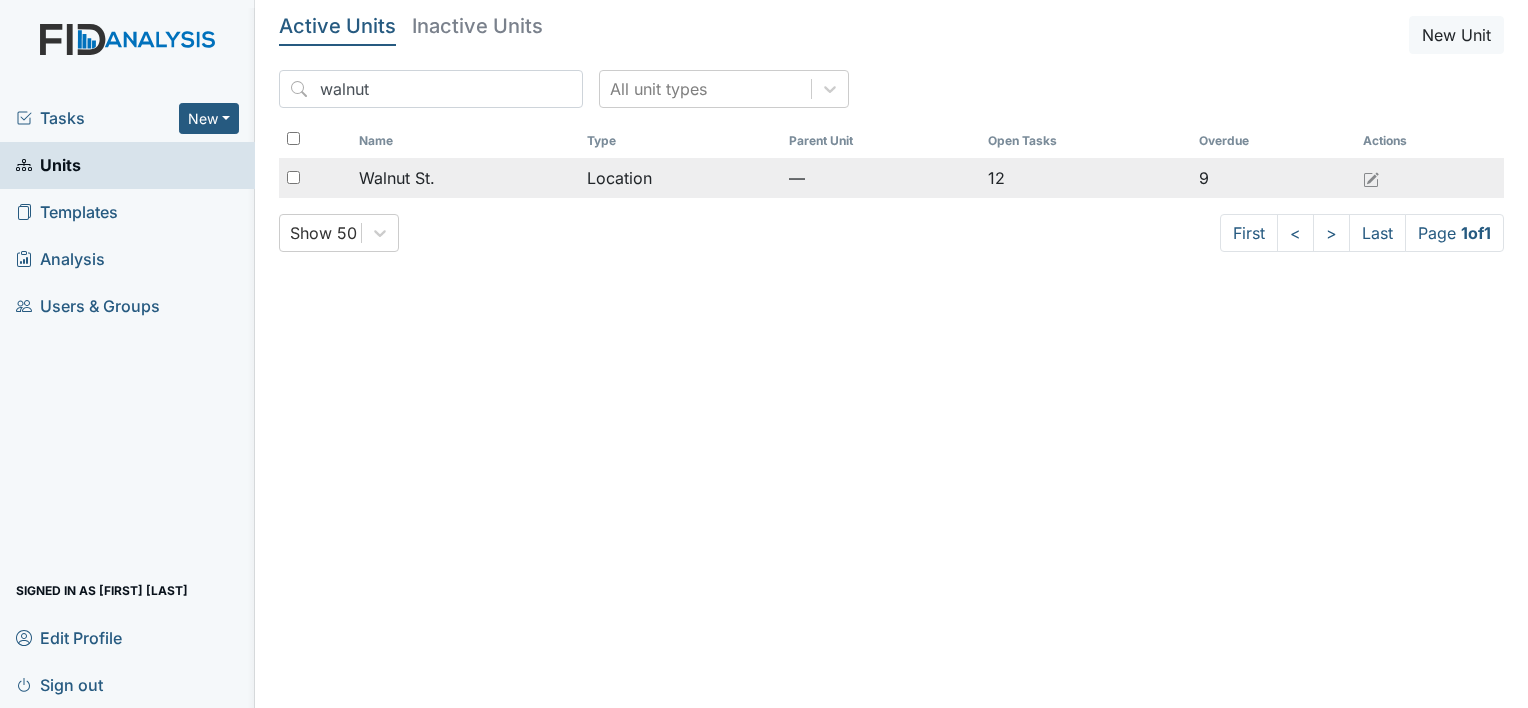 click on "Walnut St." at bounding box center [397, 178] 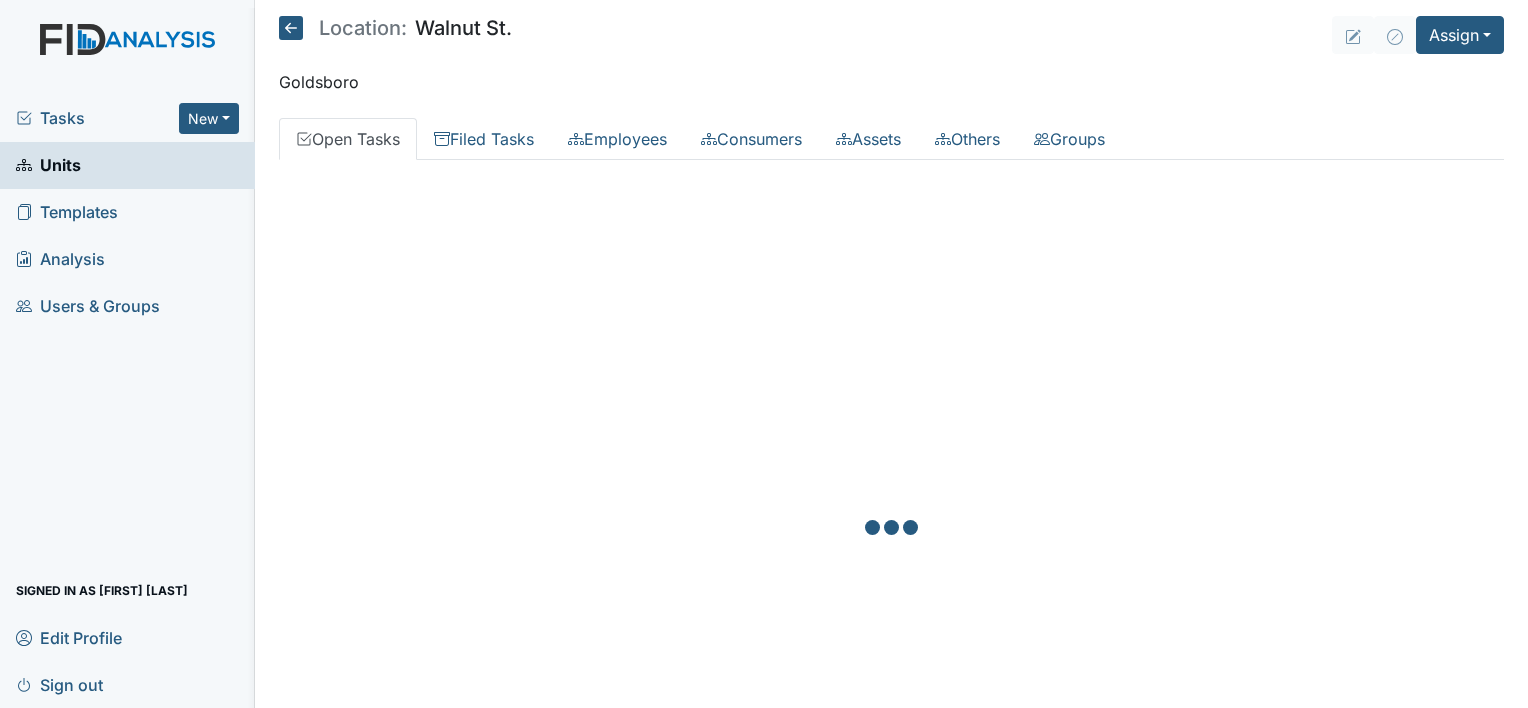 scroll, scrollTop: 0, scrollLeft: 0, axis: both 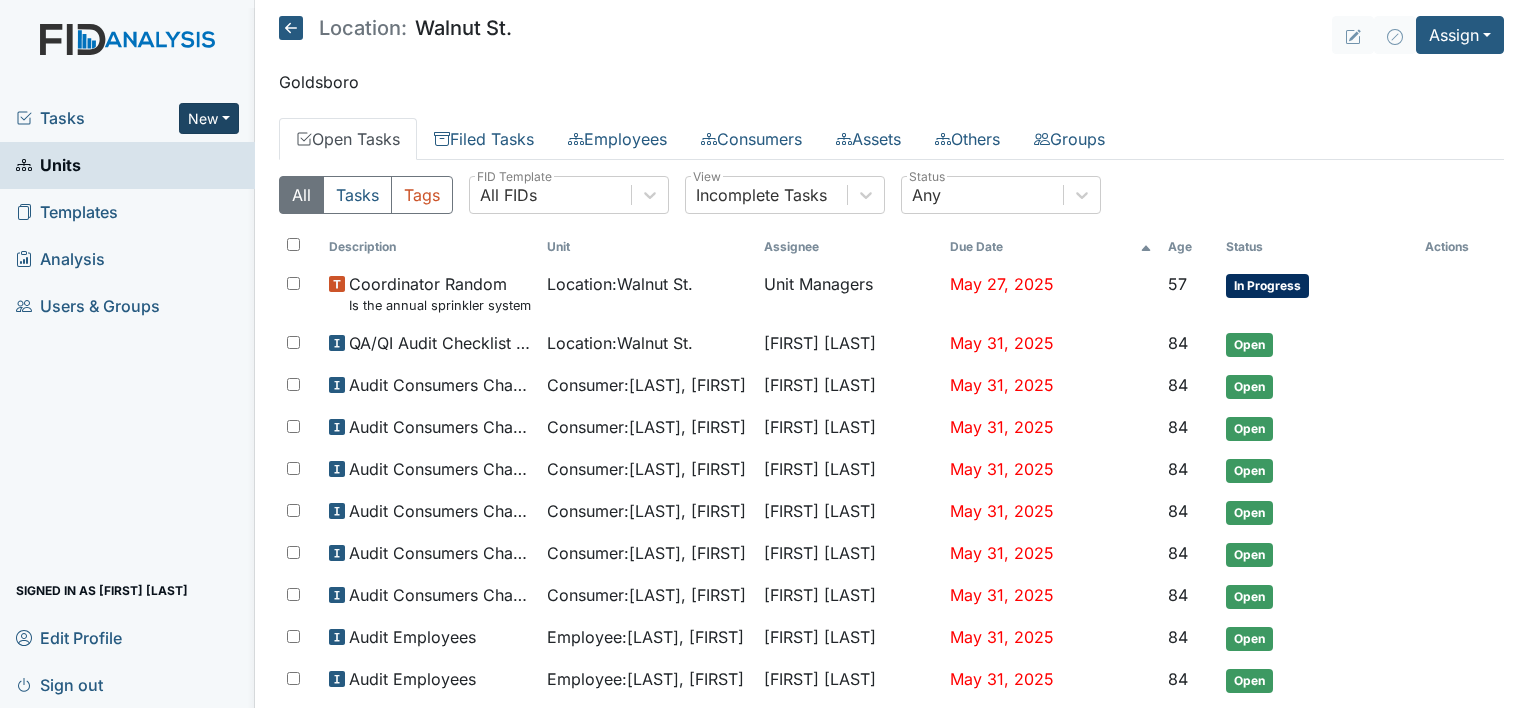 click on "New" at bounding box center (209, 118) 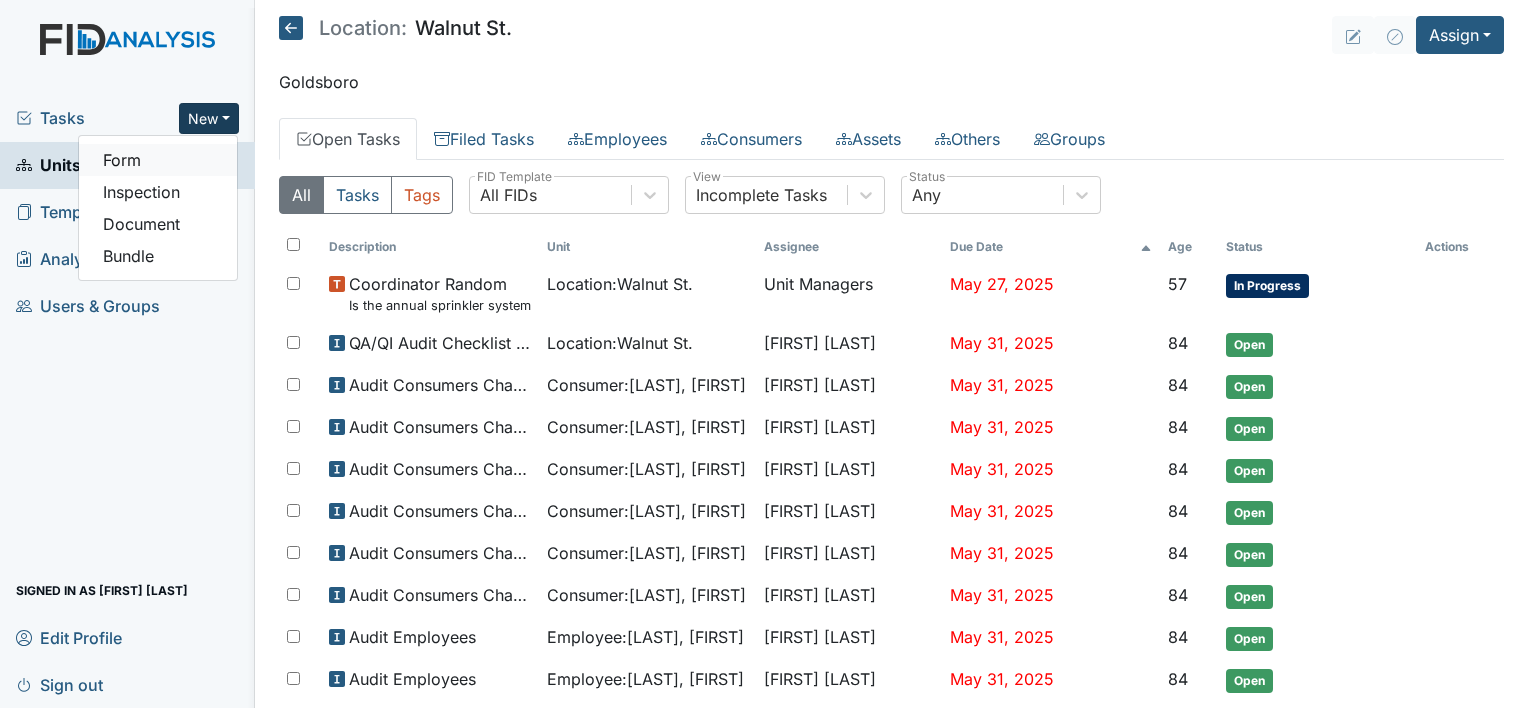 click on "Form" at bounding box center (158, 160) 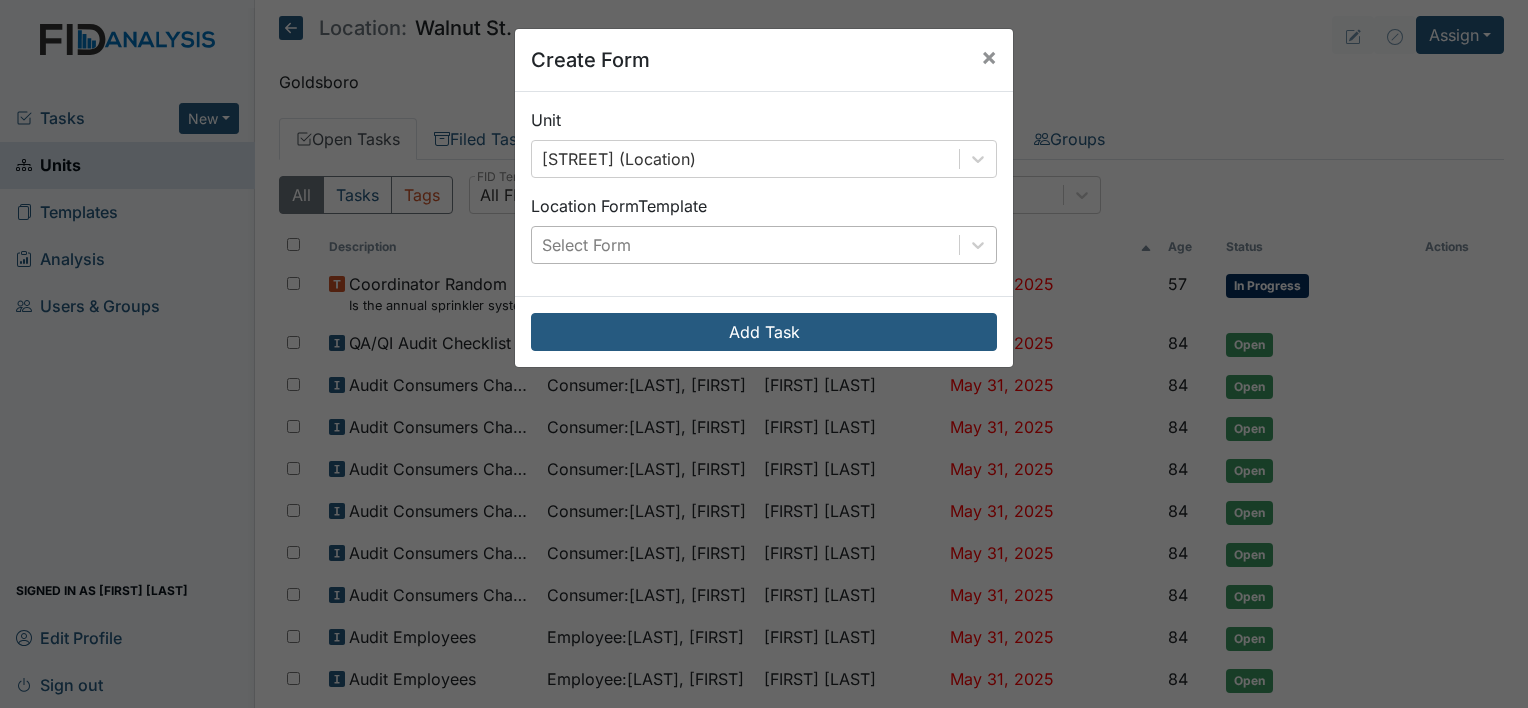 click on "Select Form" at bounding box center (586, 245) 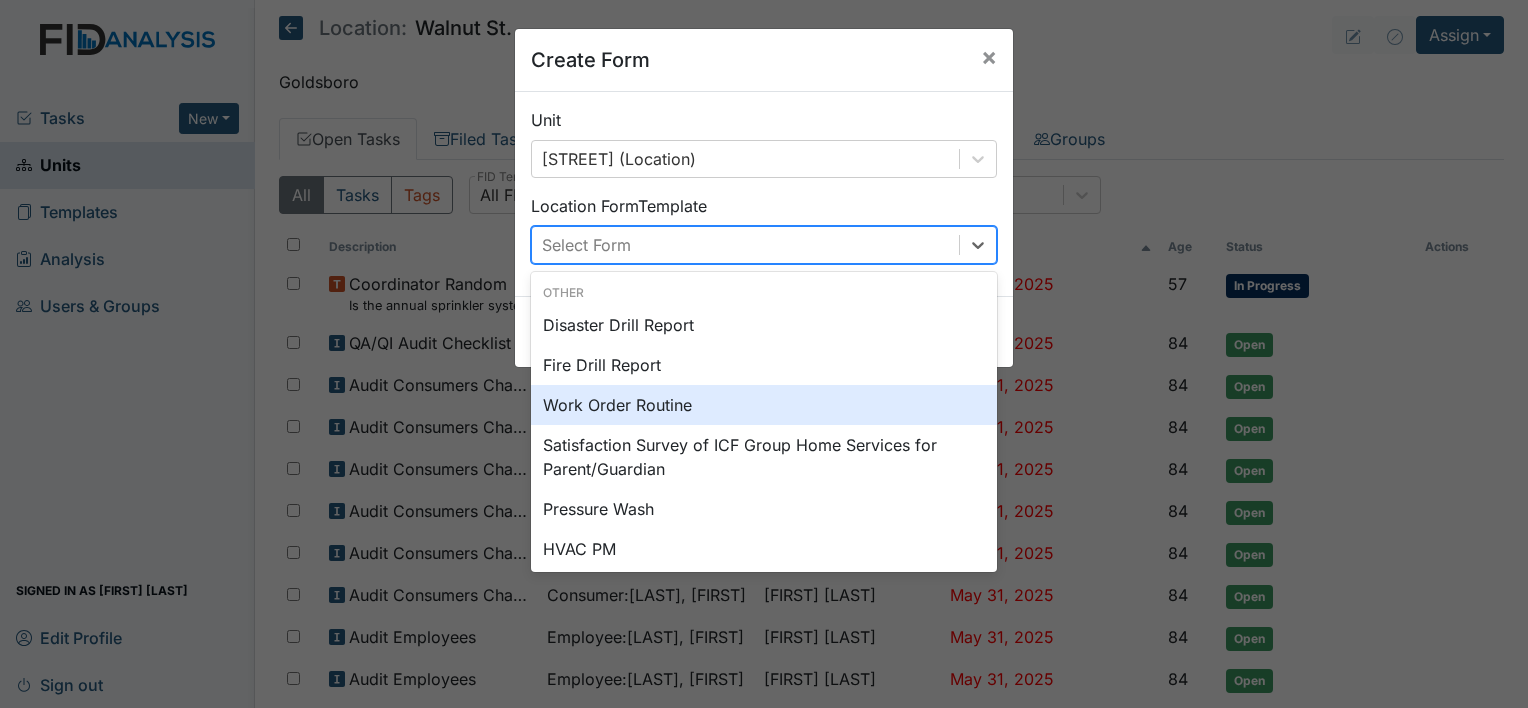 click on "Work Order Routine" at bounding box center [764, 405] 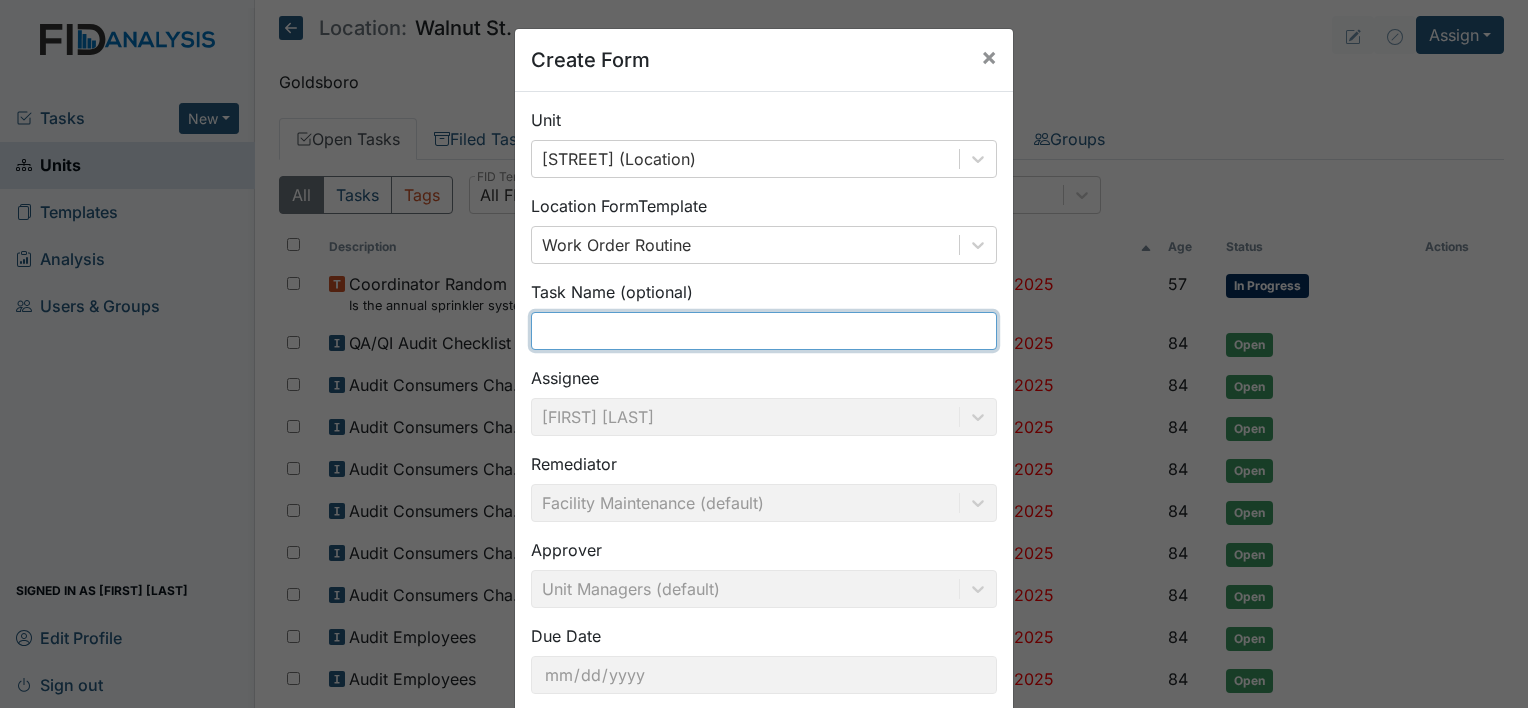 click at bounding box center [764, 331] 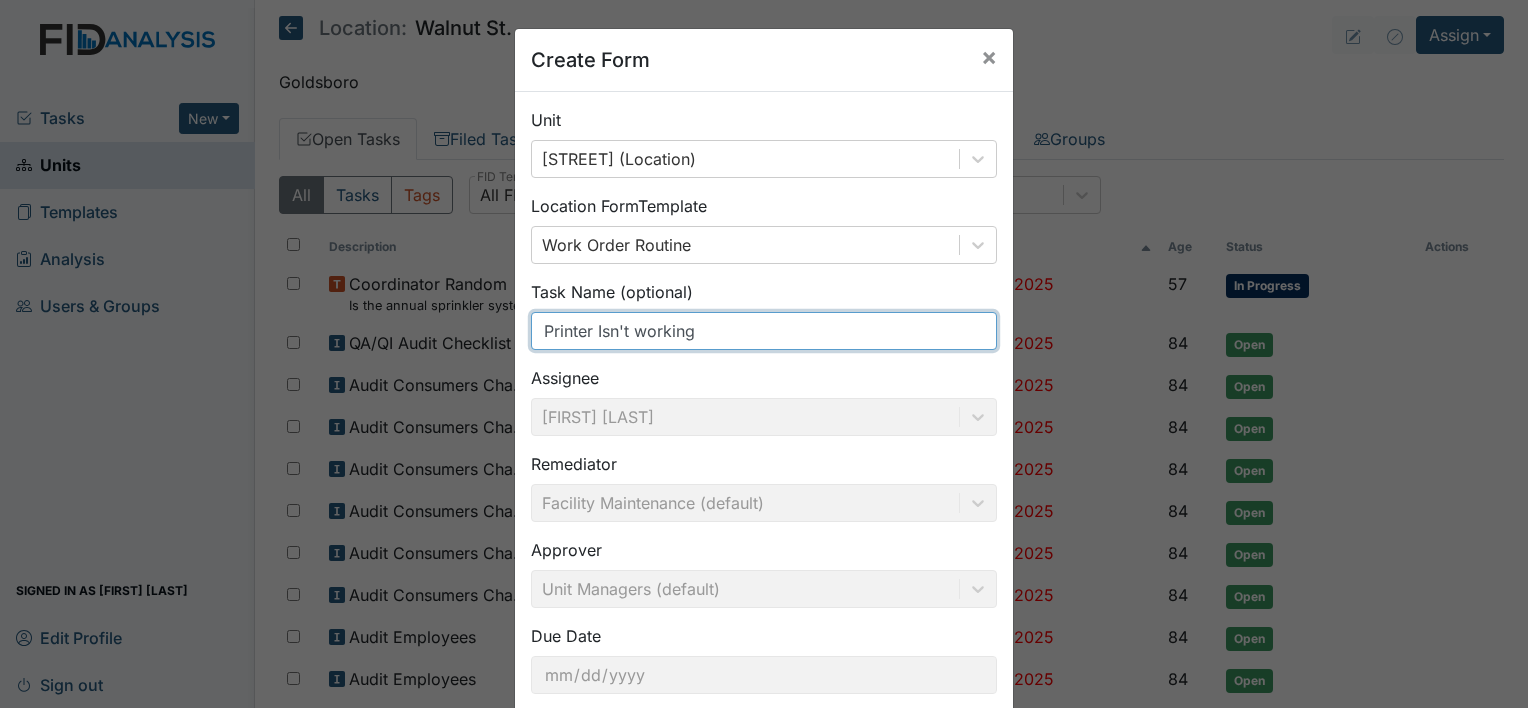 click on "Printer Isn't working" at bounding box center (764, 331) 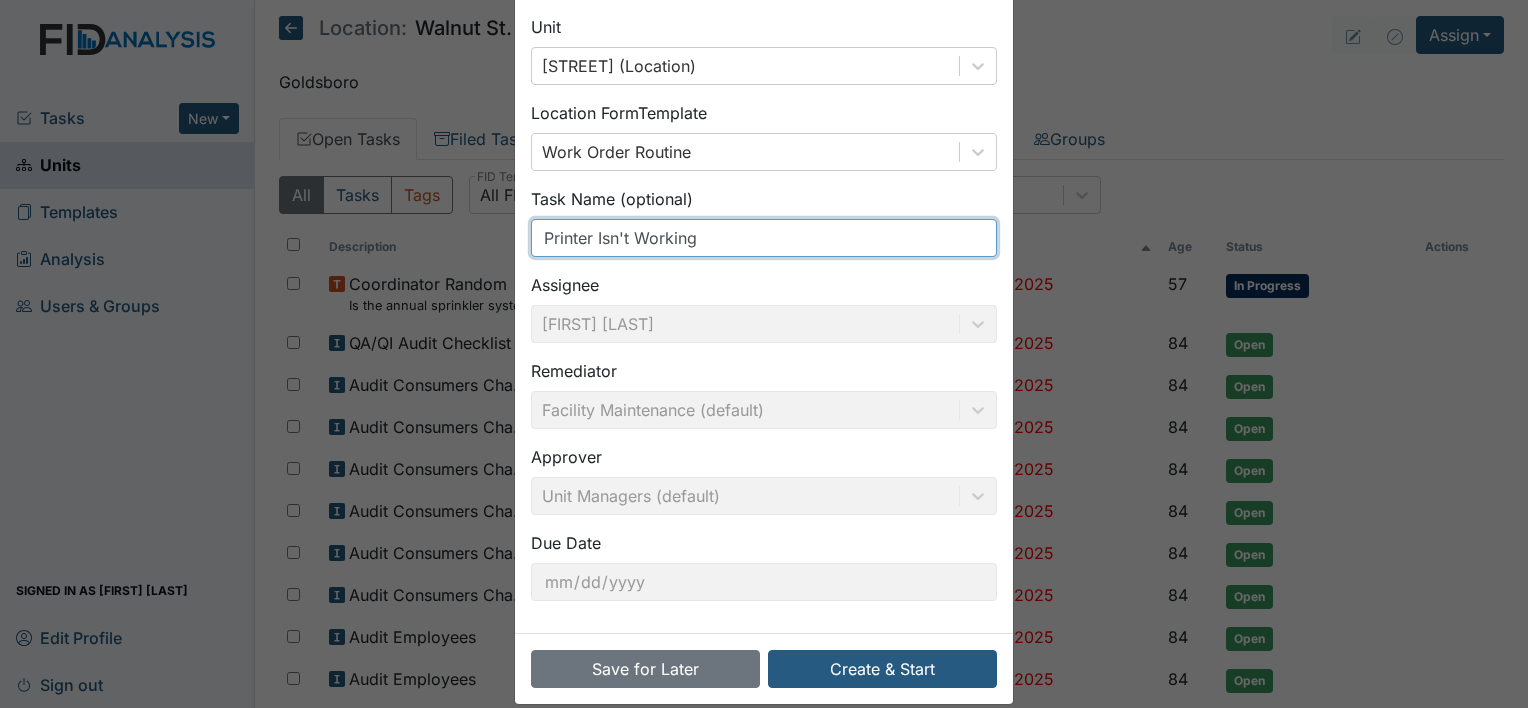 scroll, scrollTop: 116, scrollLeft: 0, axis: vertical 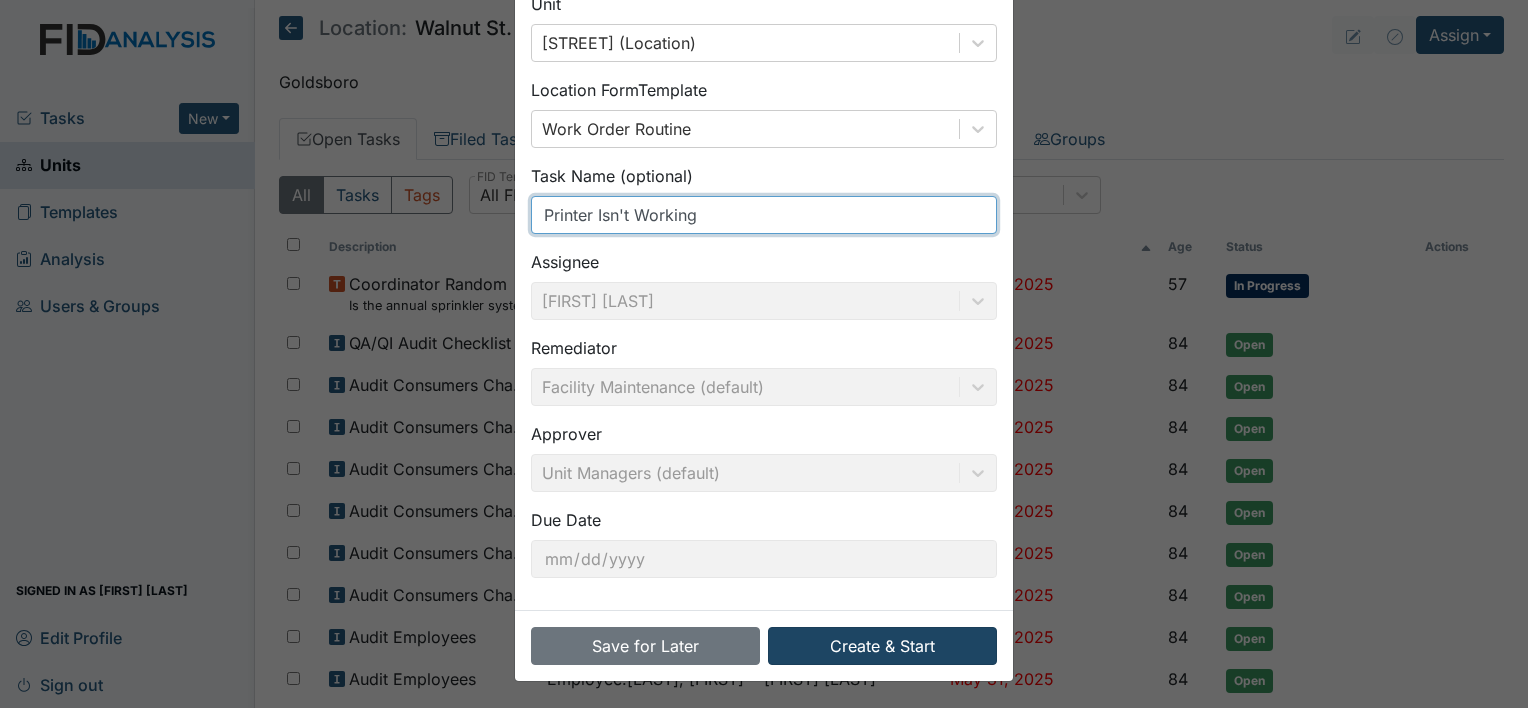 type on "Printer Isn't Working" 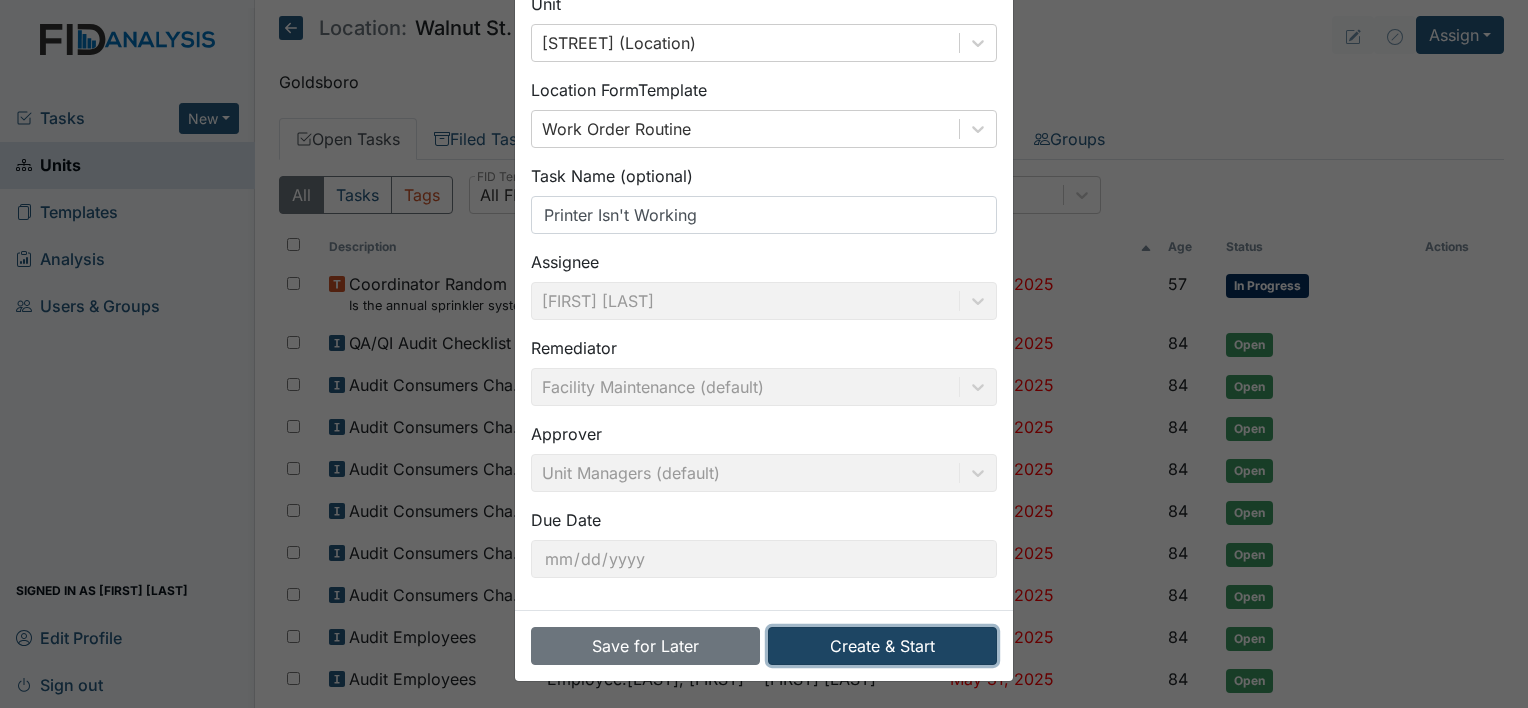 click on "Create & Start" at bounding box center [882, 646] 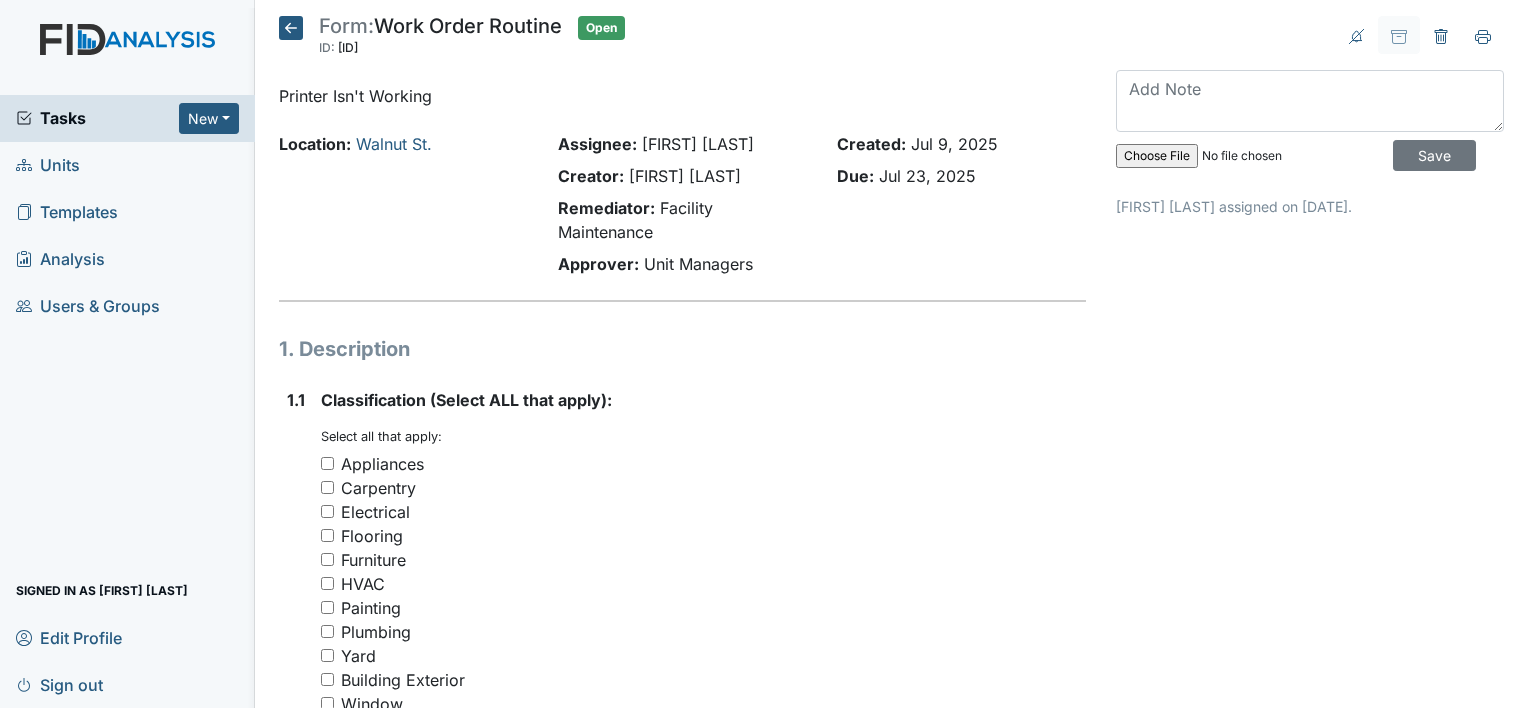scroll, scrollTop: 0, scrollLeft: 0, axis: both 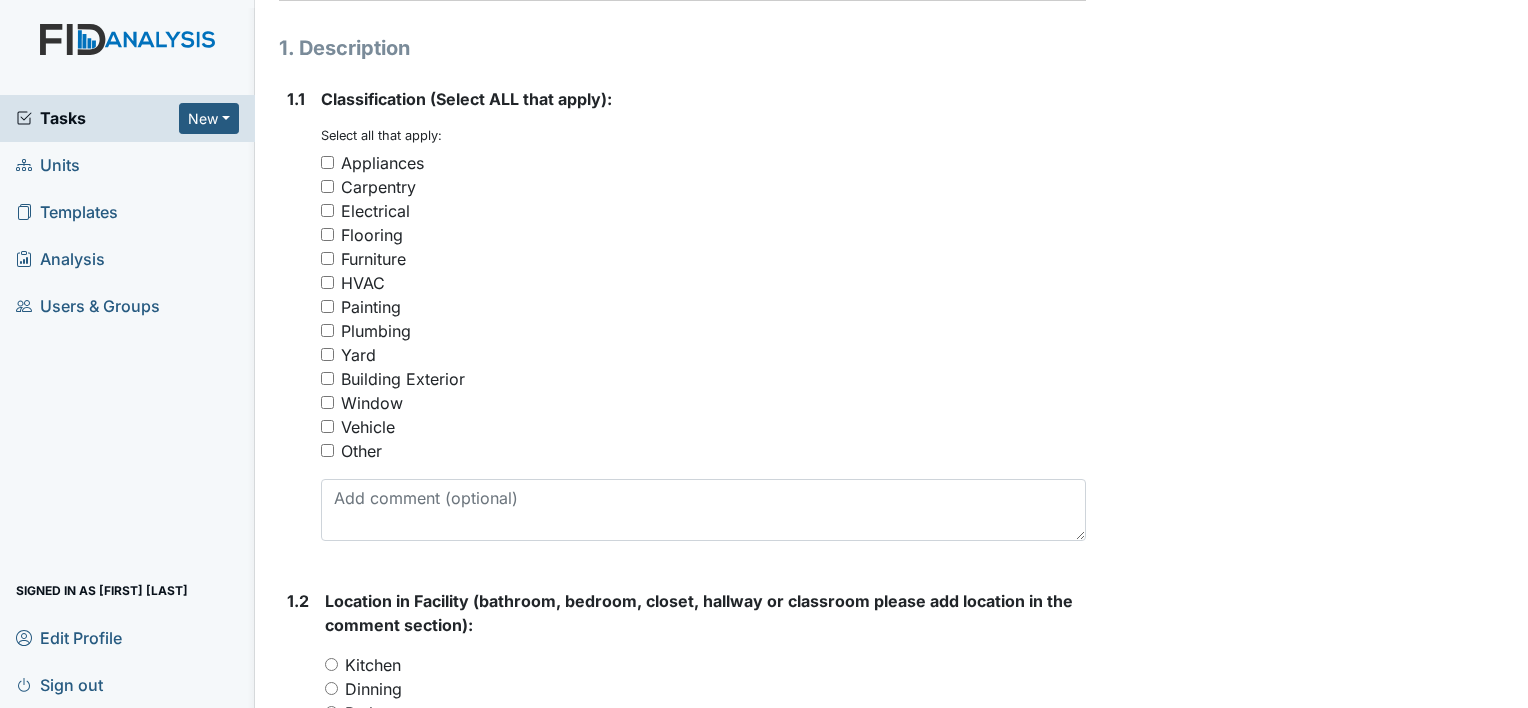 click on "Other" at bounding box center (327, 450) 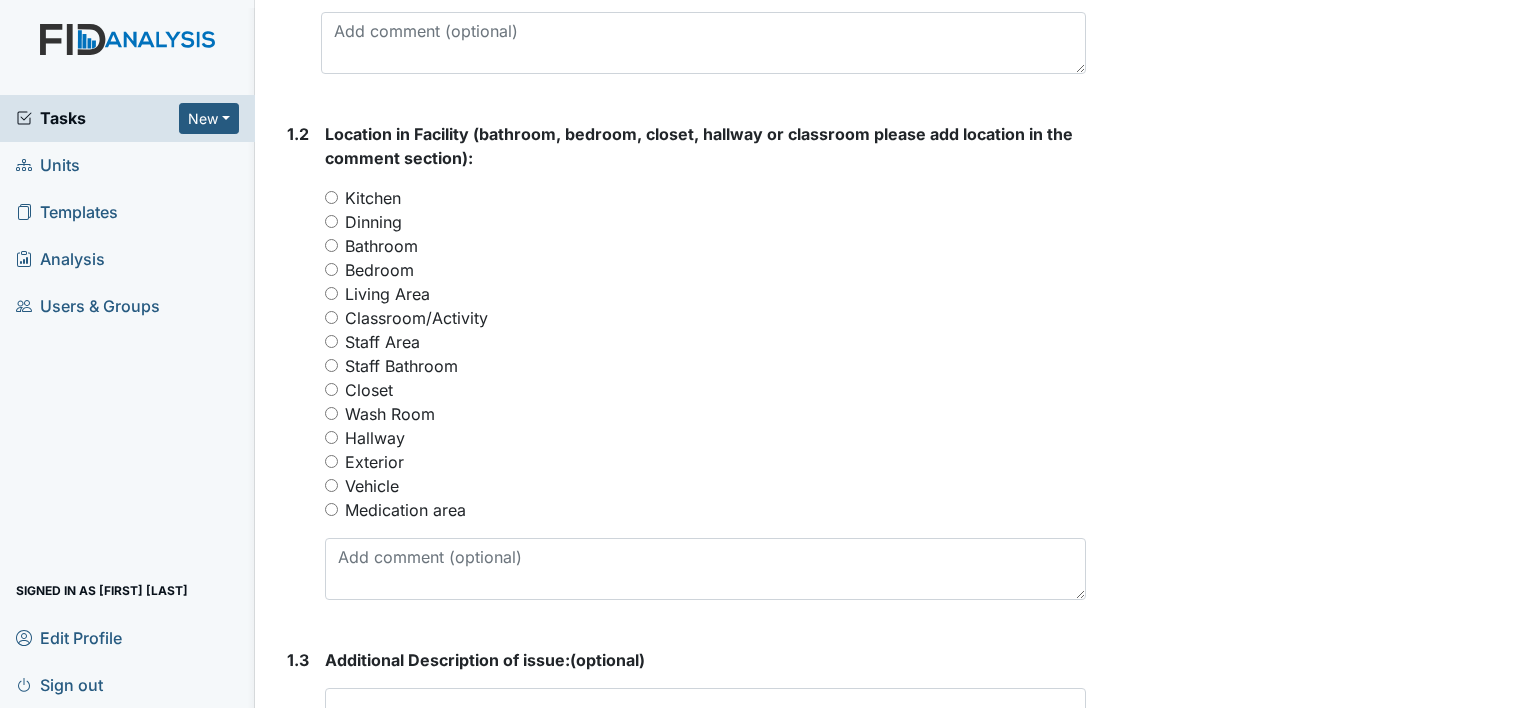 scroll, scrollTop: 780, scrollLeft: 0, axis: vertical 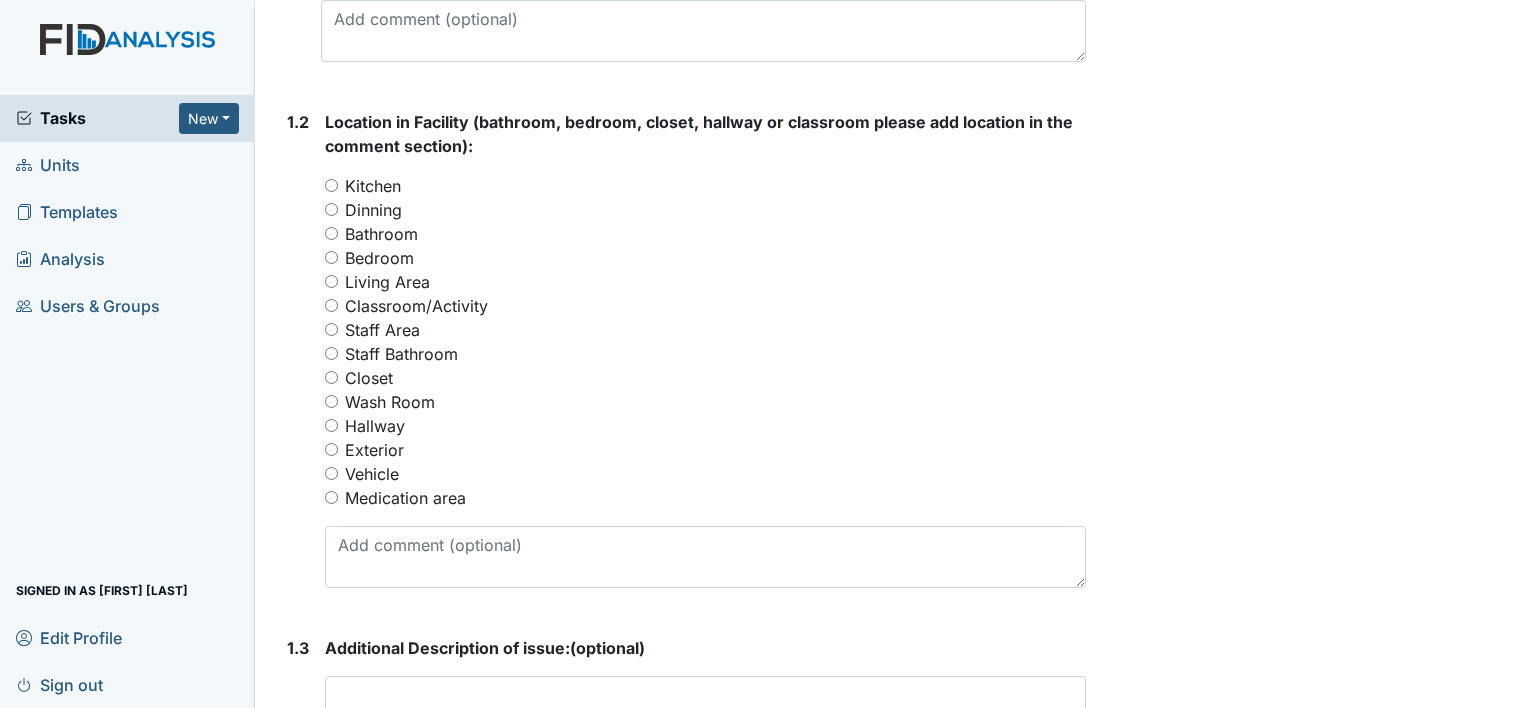 click on "Medication area" at bounding box center (331, 497) 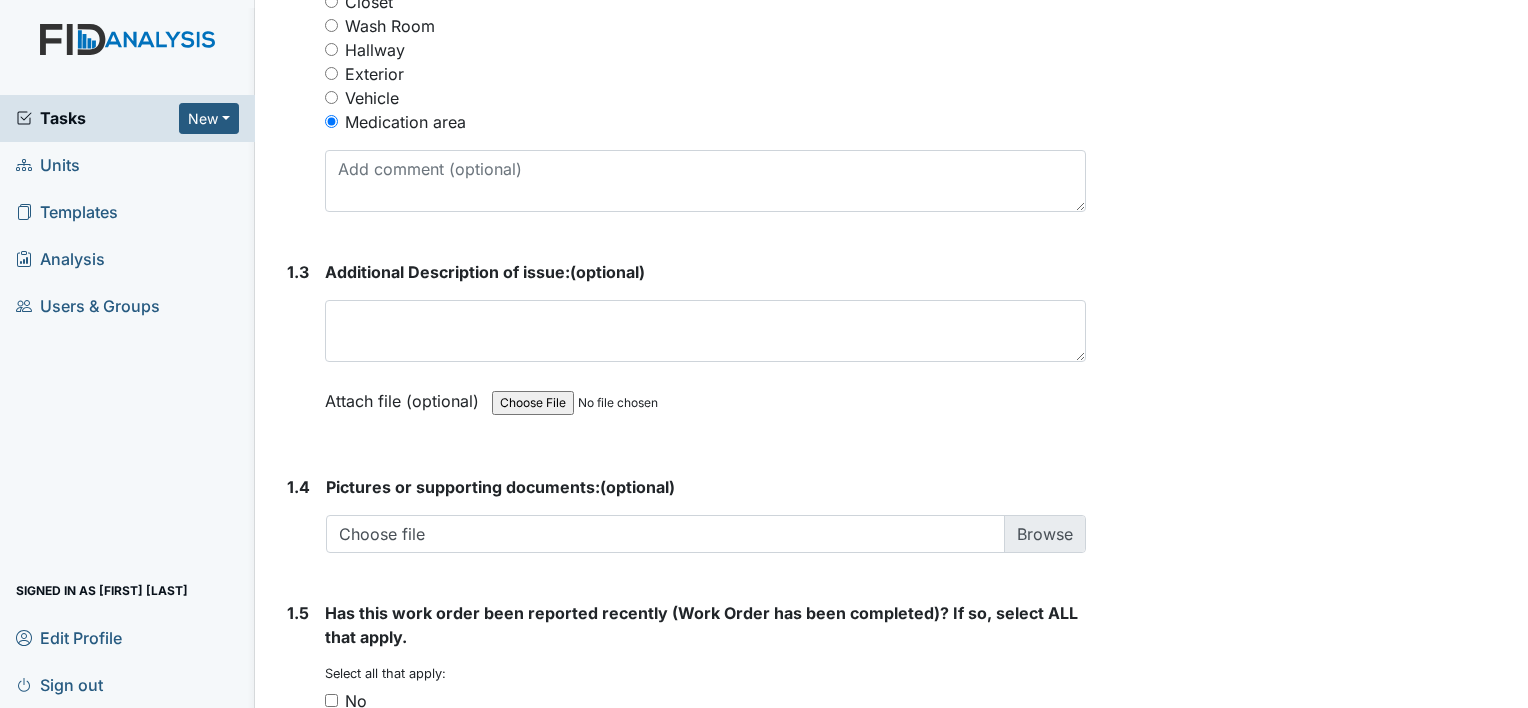 scroll, scrollTop: 1231, scrollLeft: 0, axis: vertical 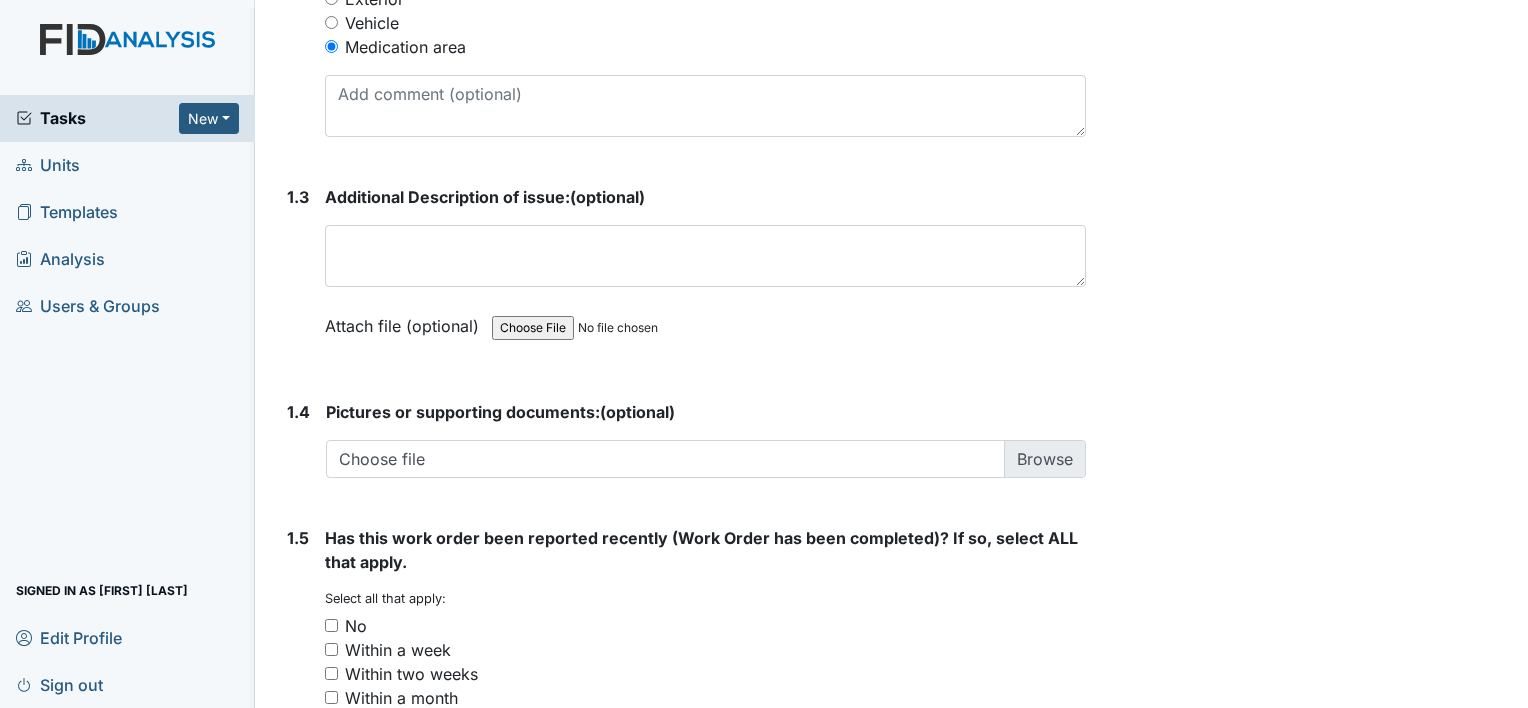click on "Additional Description of issue:
(optional)
This field is required.
Attach file (optional)
You can upload .pdf, .txt, .jpg, .jpeg, .png, .csv, .xls, or .doc files under 100MB." at bounding box center [705, 268] 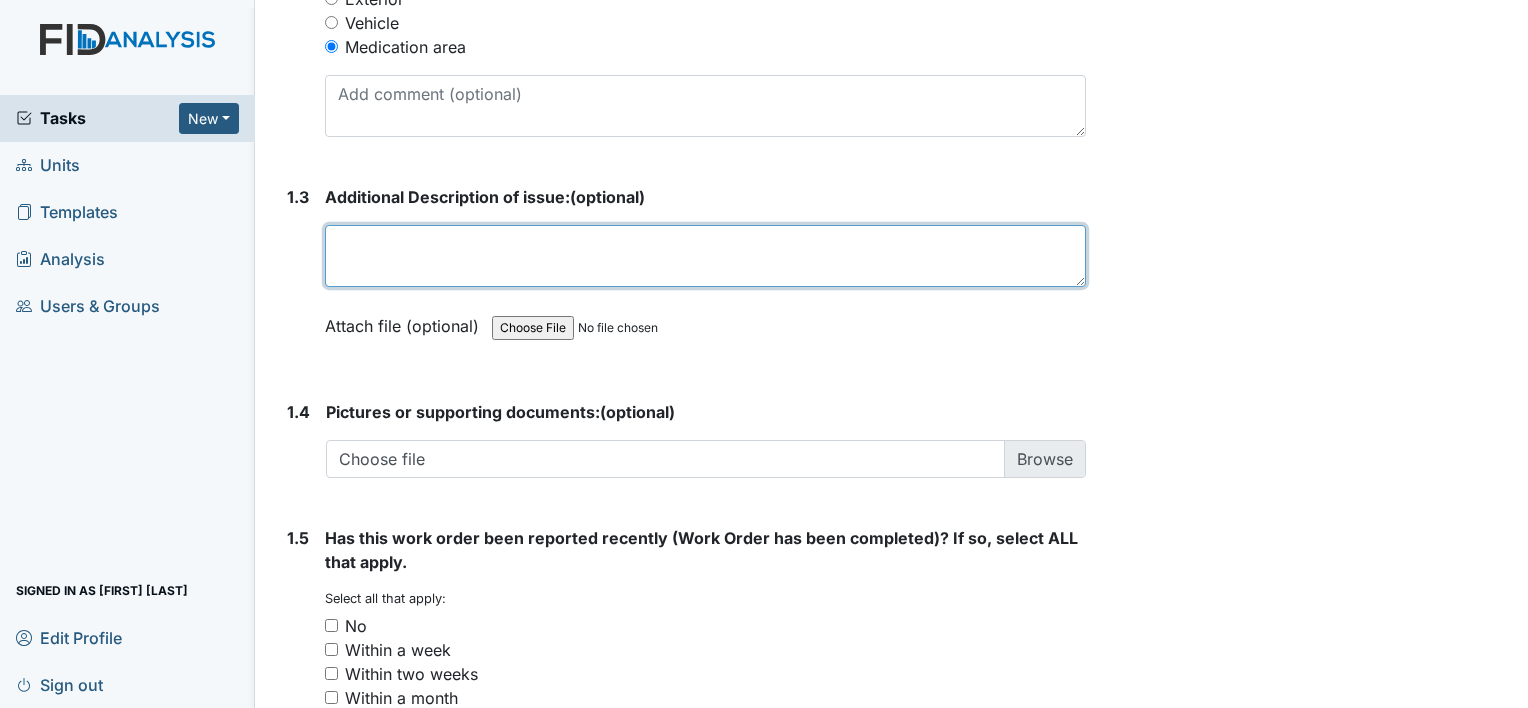 click at bounding box center (705, 256) 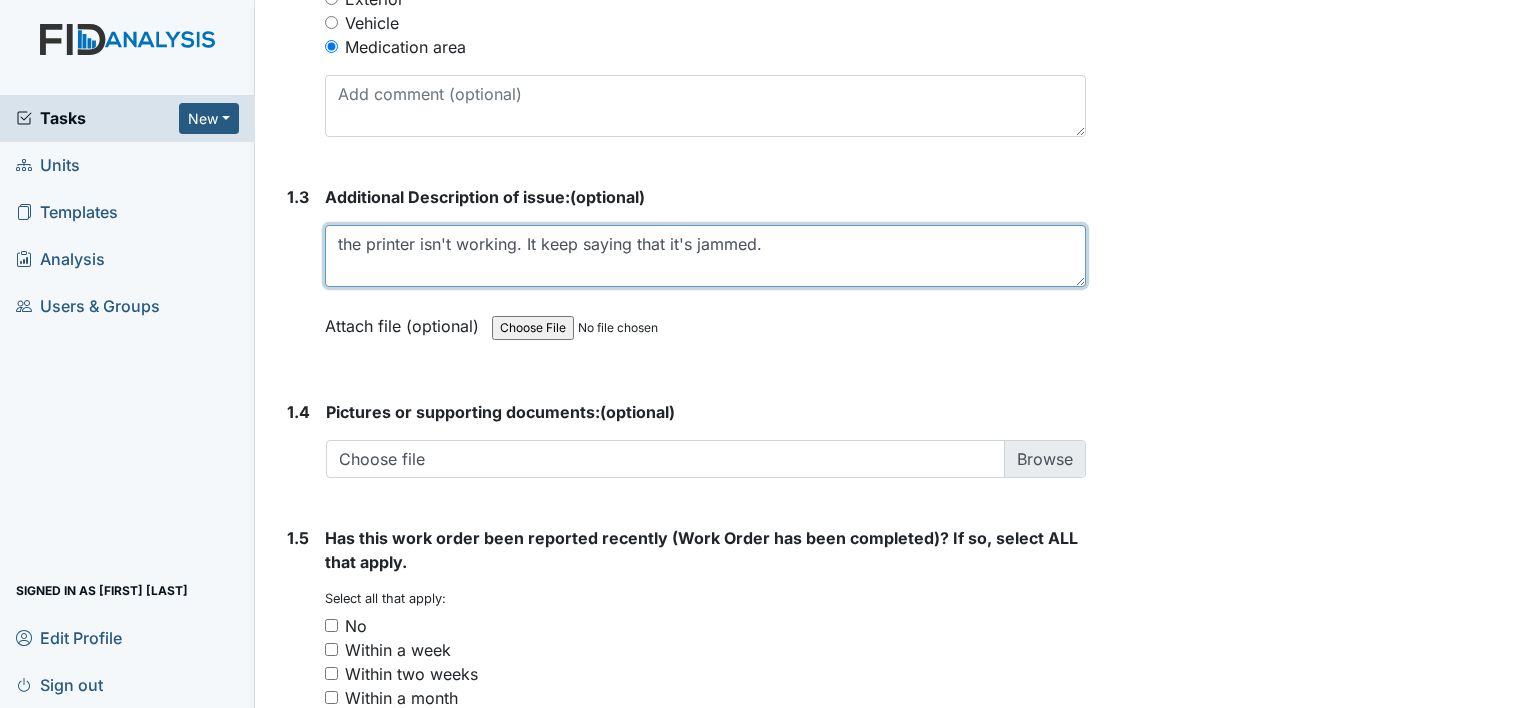 scroll, scrollTop: 1482, scrollLeft: 0, axis: vertical 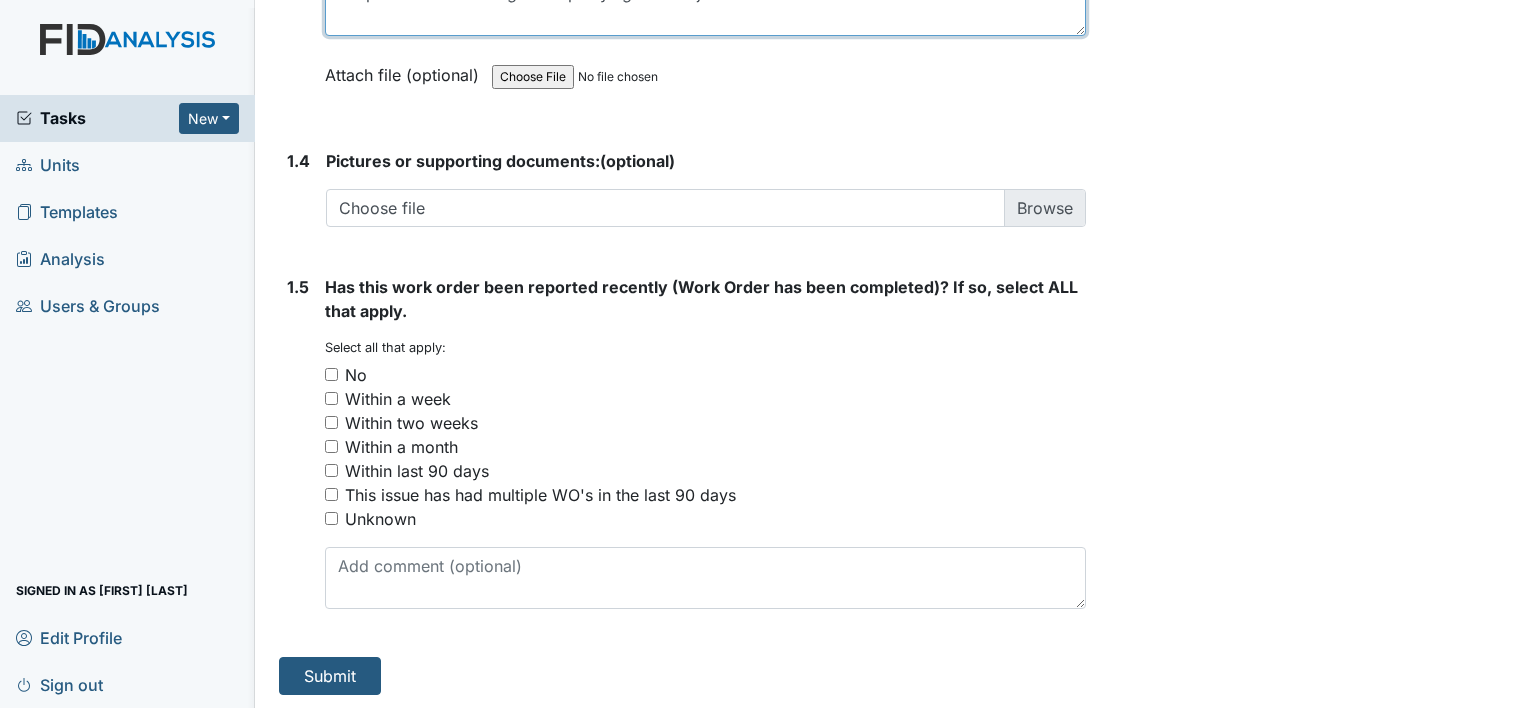 type on "the printer isn't working. It keep saying that it's jammed." 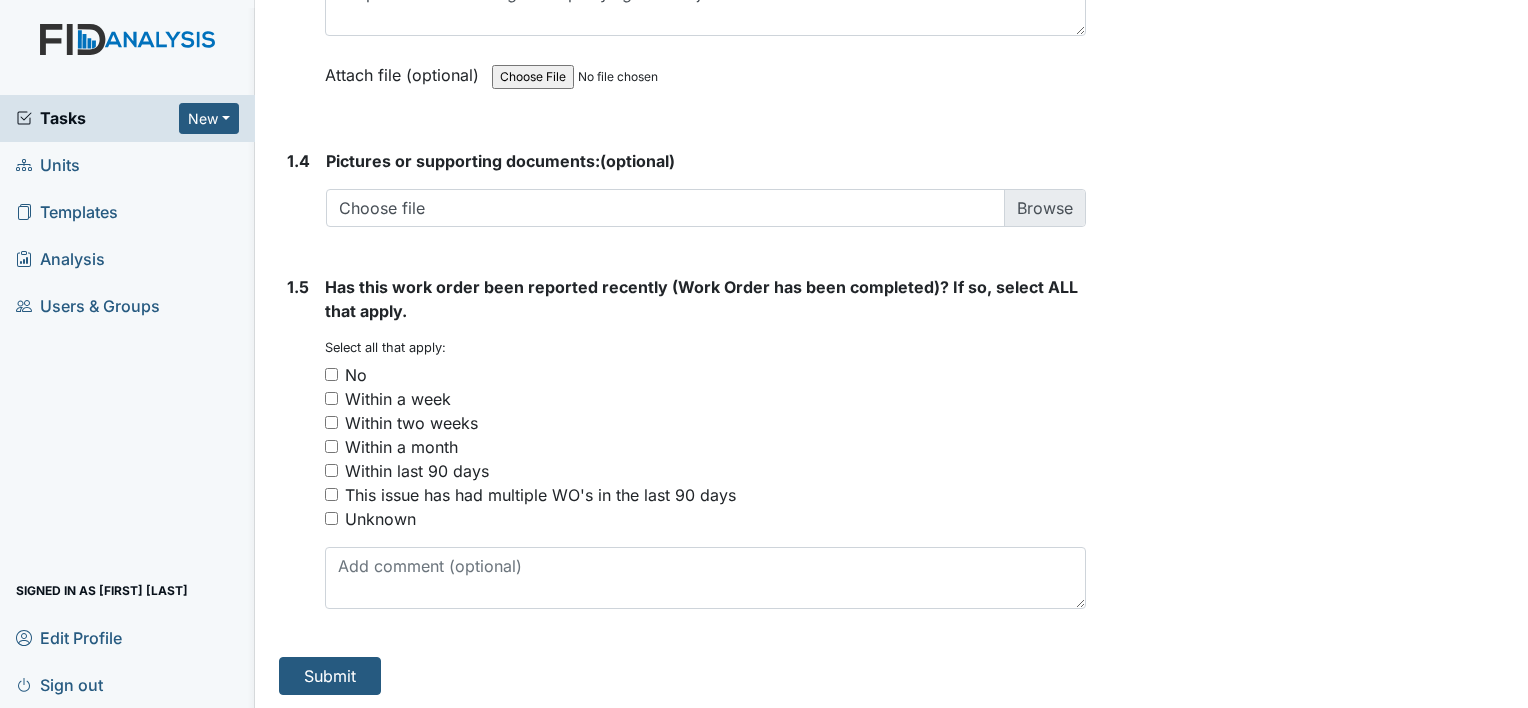 click on "No" at bounding box center (331, 374) 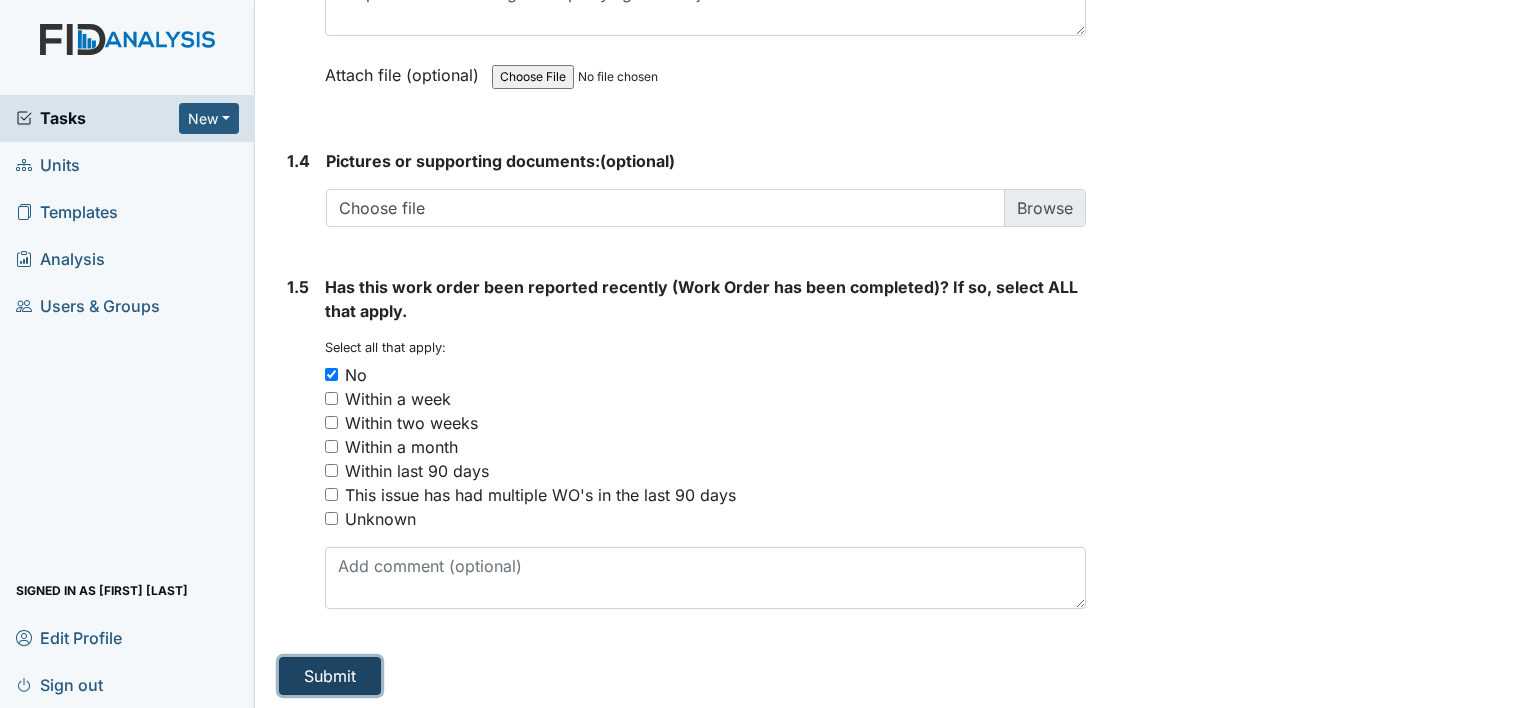 click on "Submit" at bounding box center (330, 676) 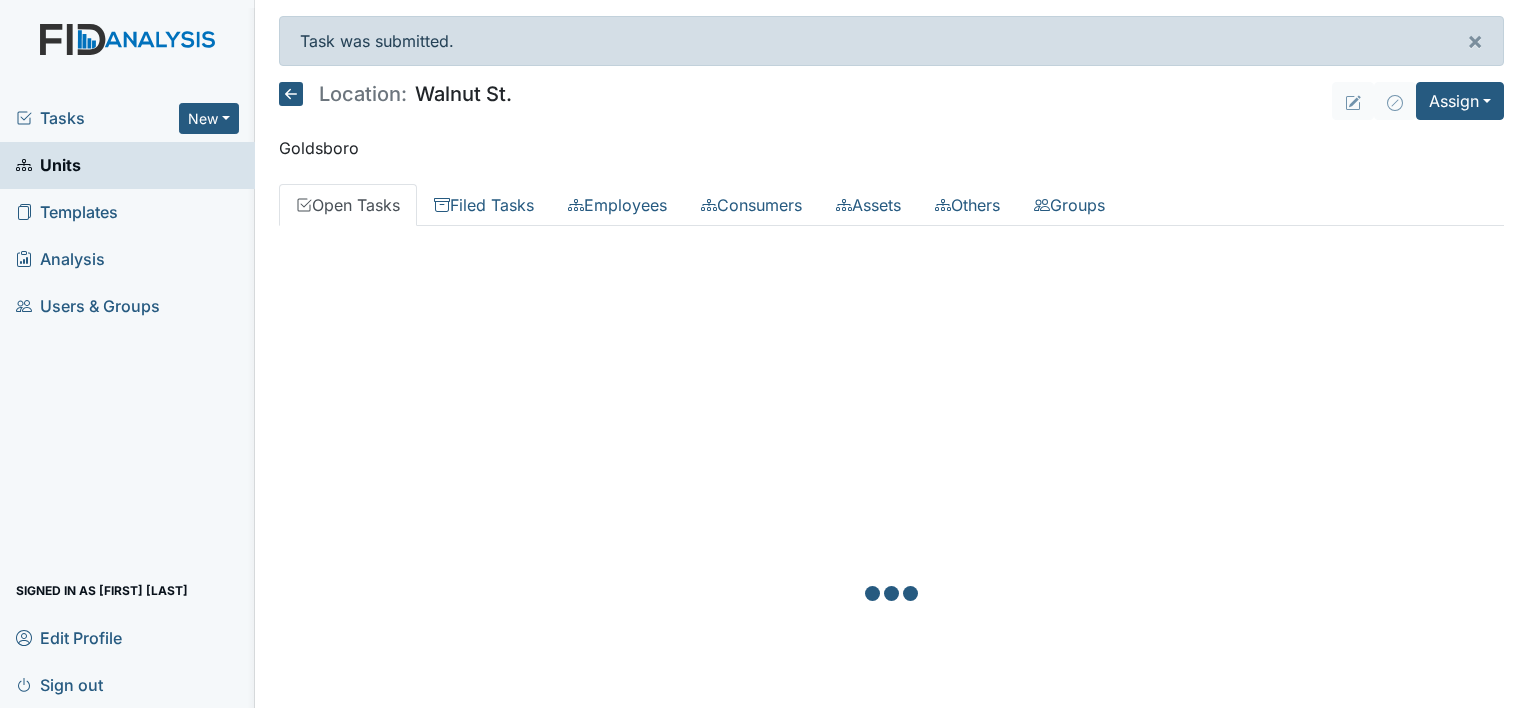 scroll, scrollTop: 0, scrollLeft: 0, axis: both 